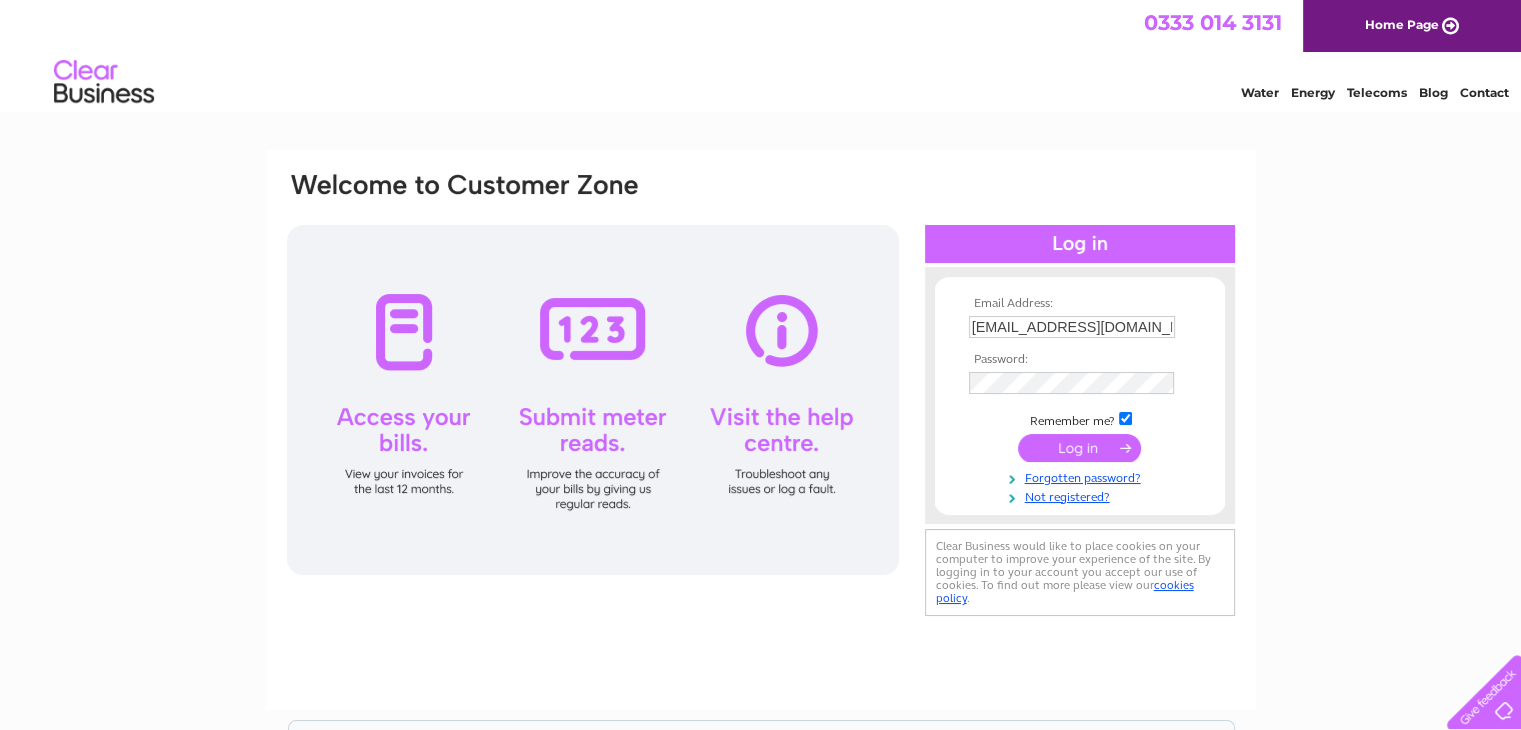 scroll, scrollTop: 0, scrollLeft: 0, axis: both 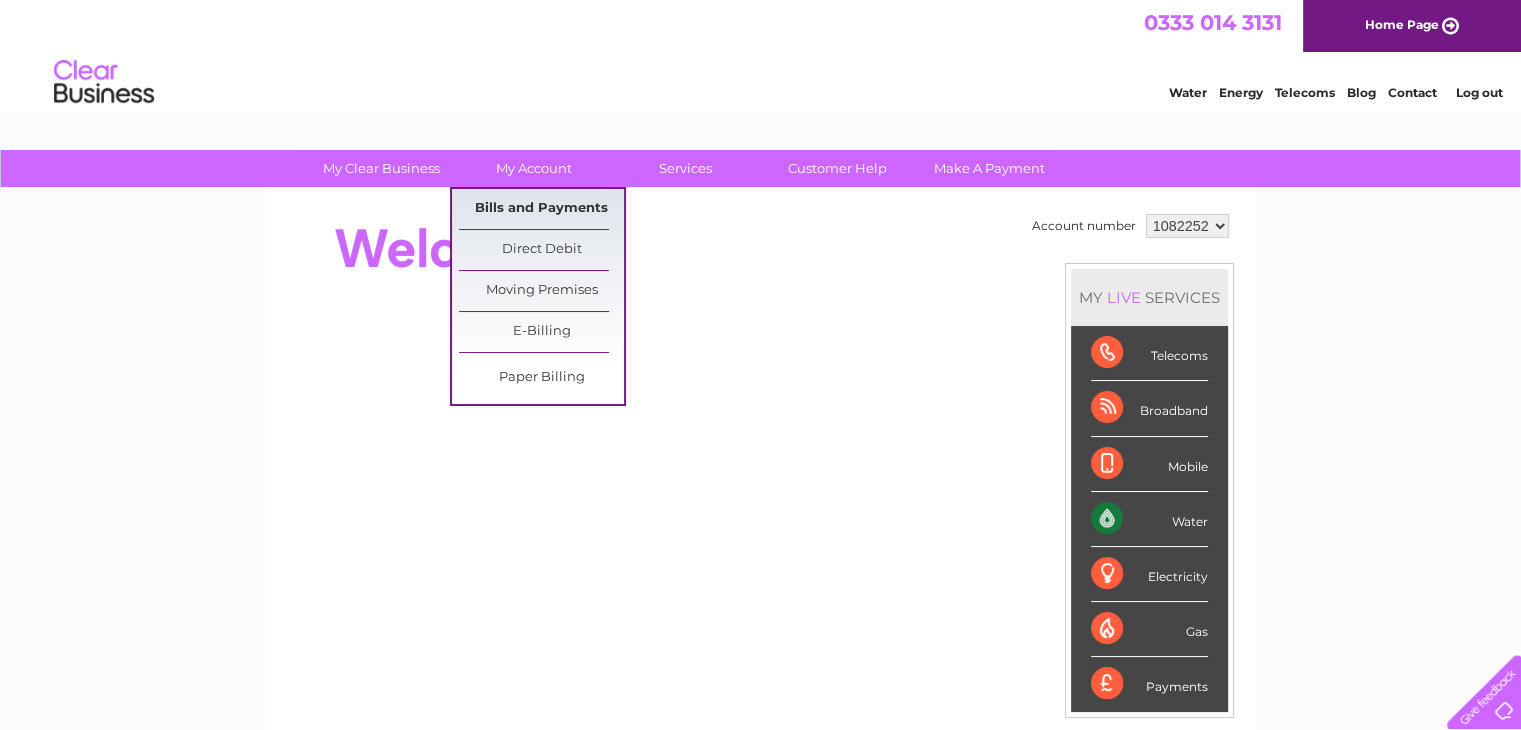 click on "Bills and Payments" at bounding box center (541, 209) 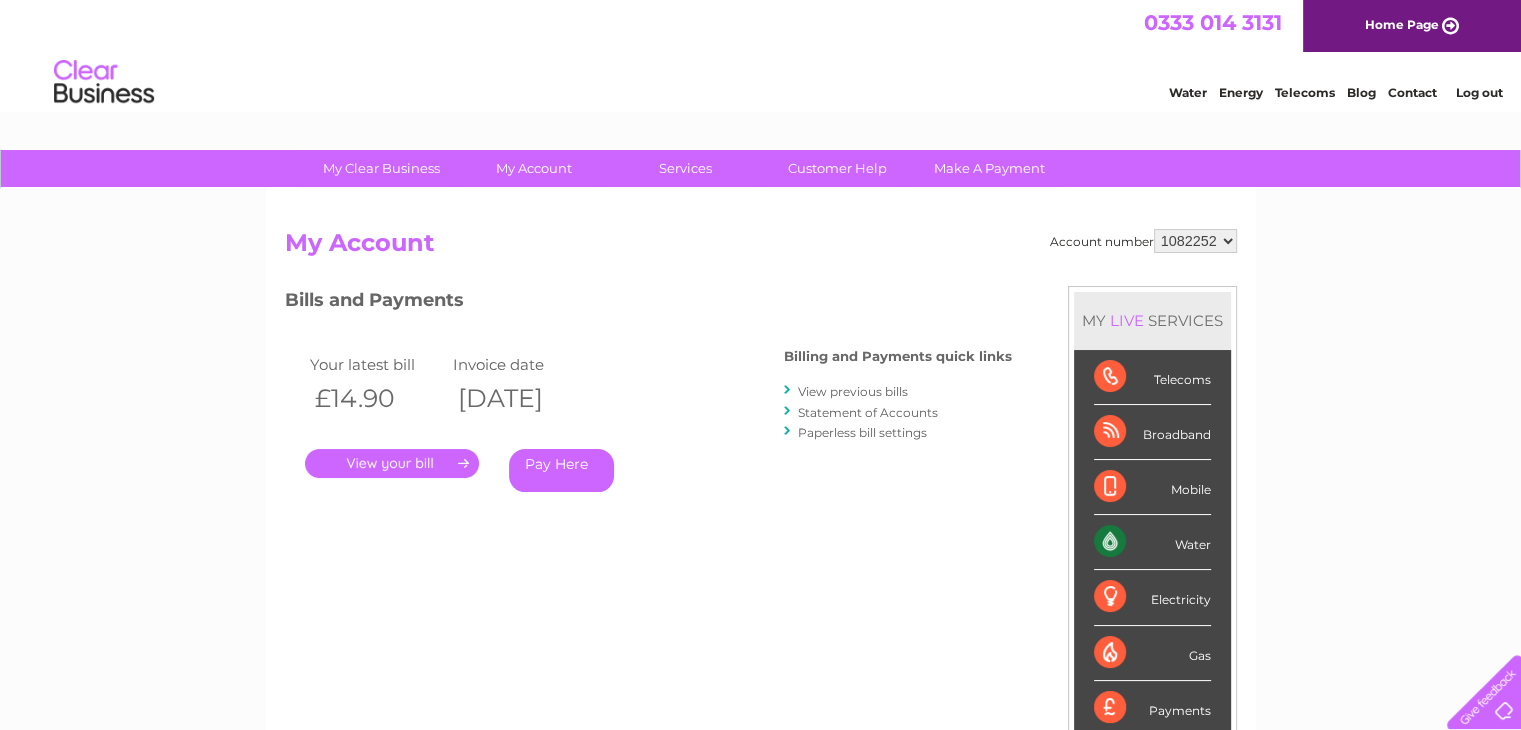 scroll, scrollTop: 0, scrollLeft: 0, axis: both 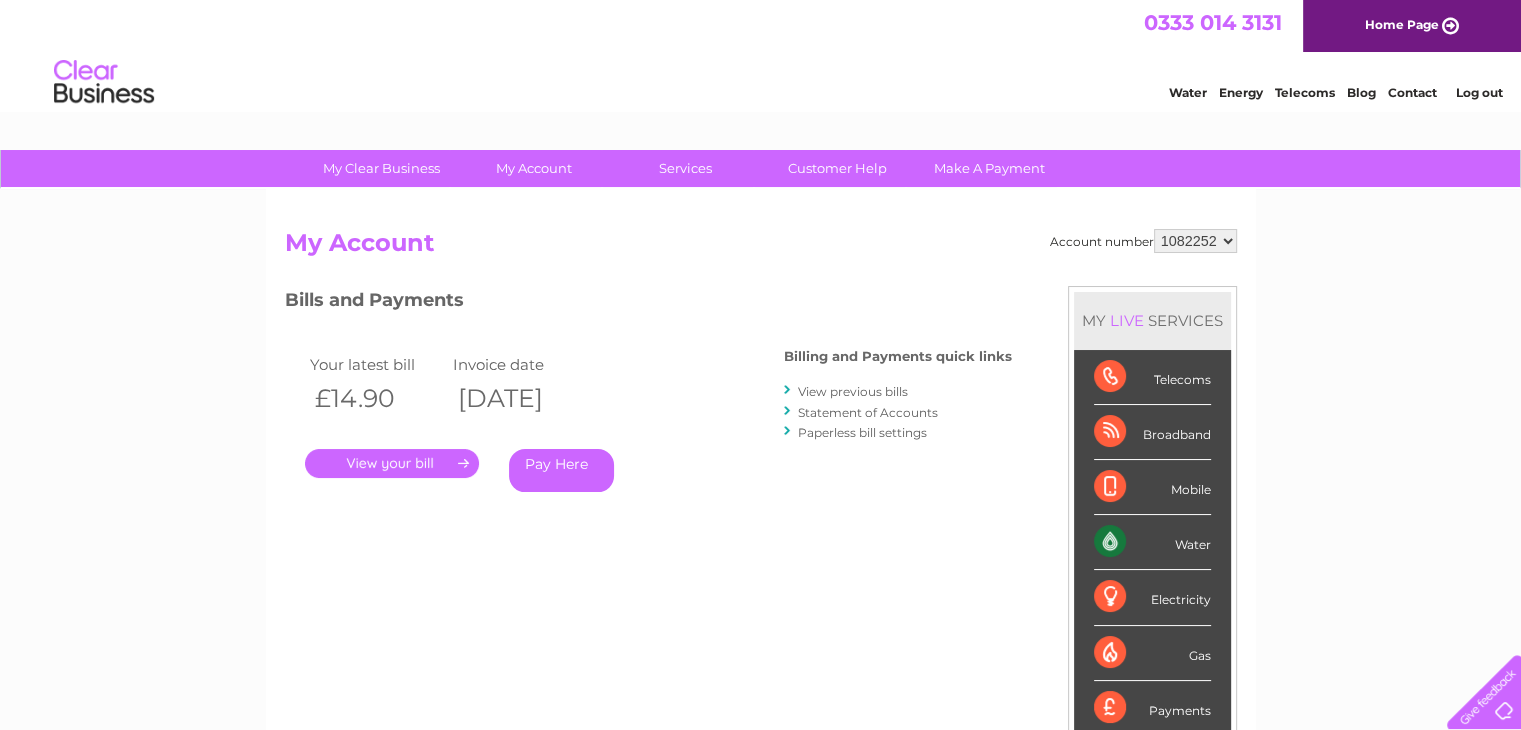 click on "." at bounding box center [392, 463] 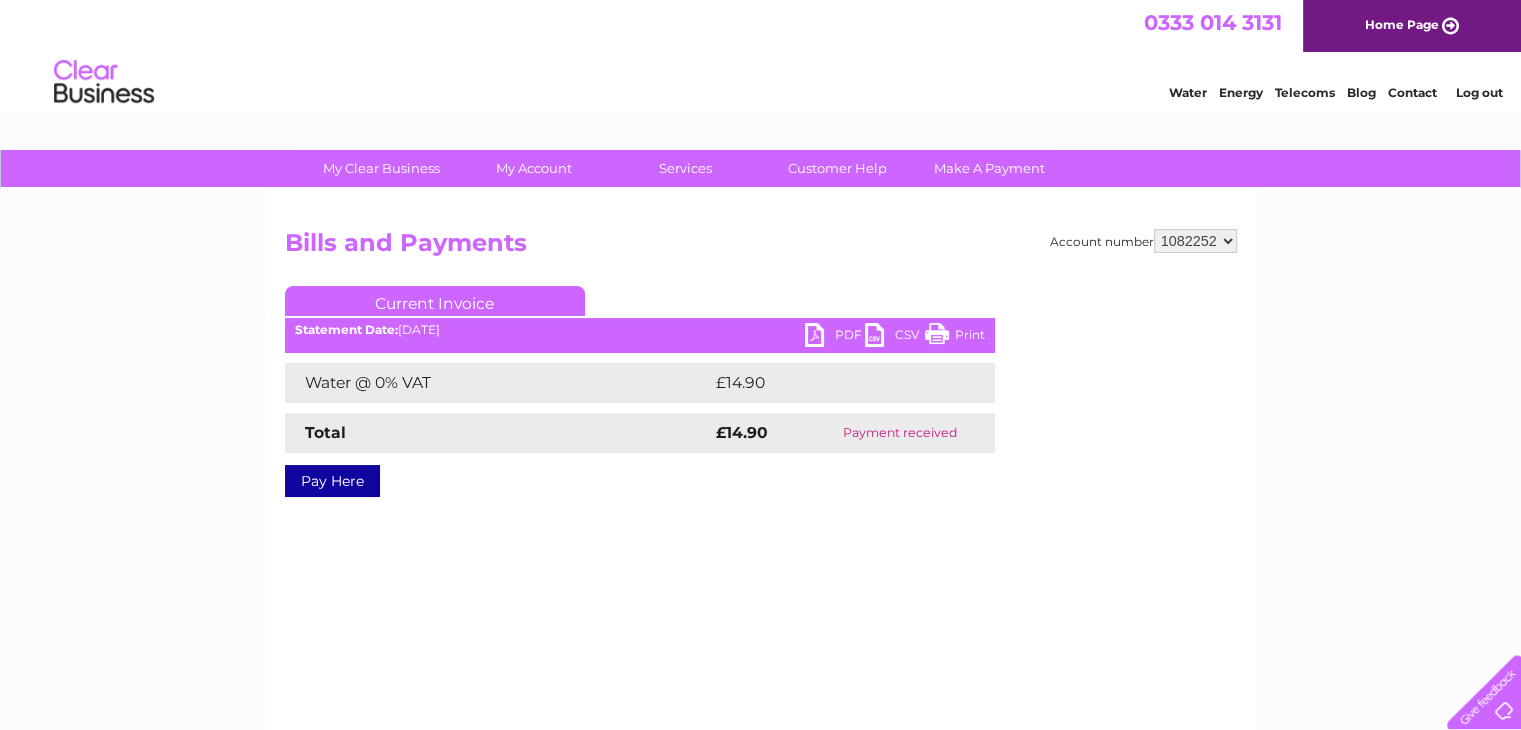scroll, scrollTop: 0, scrollLeft: 0, axis: both 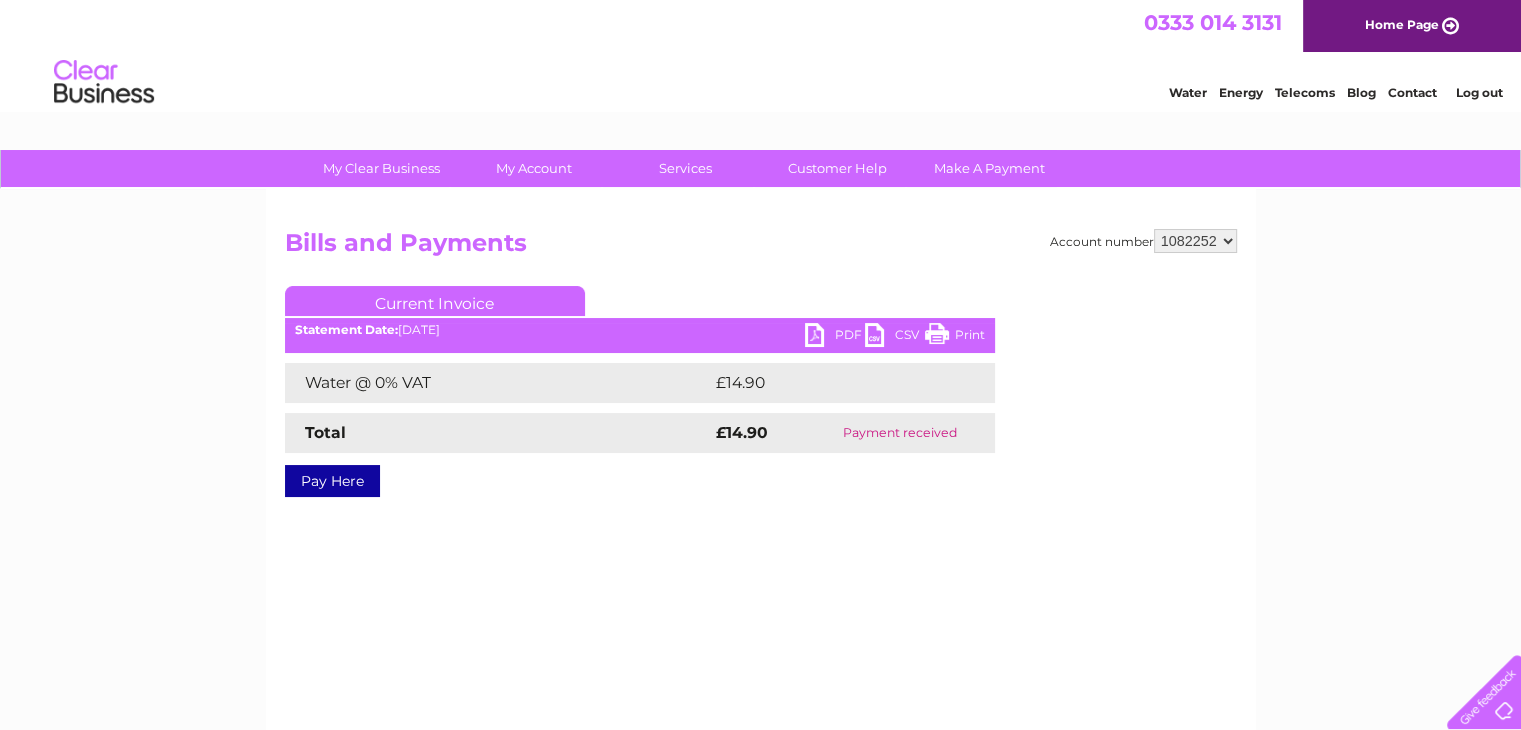 click on "PDF" at bounding box center (835, 337) 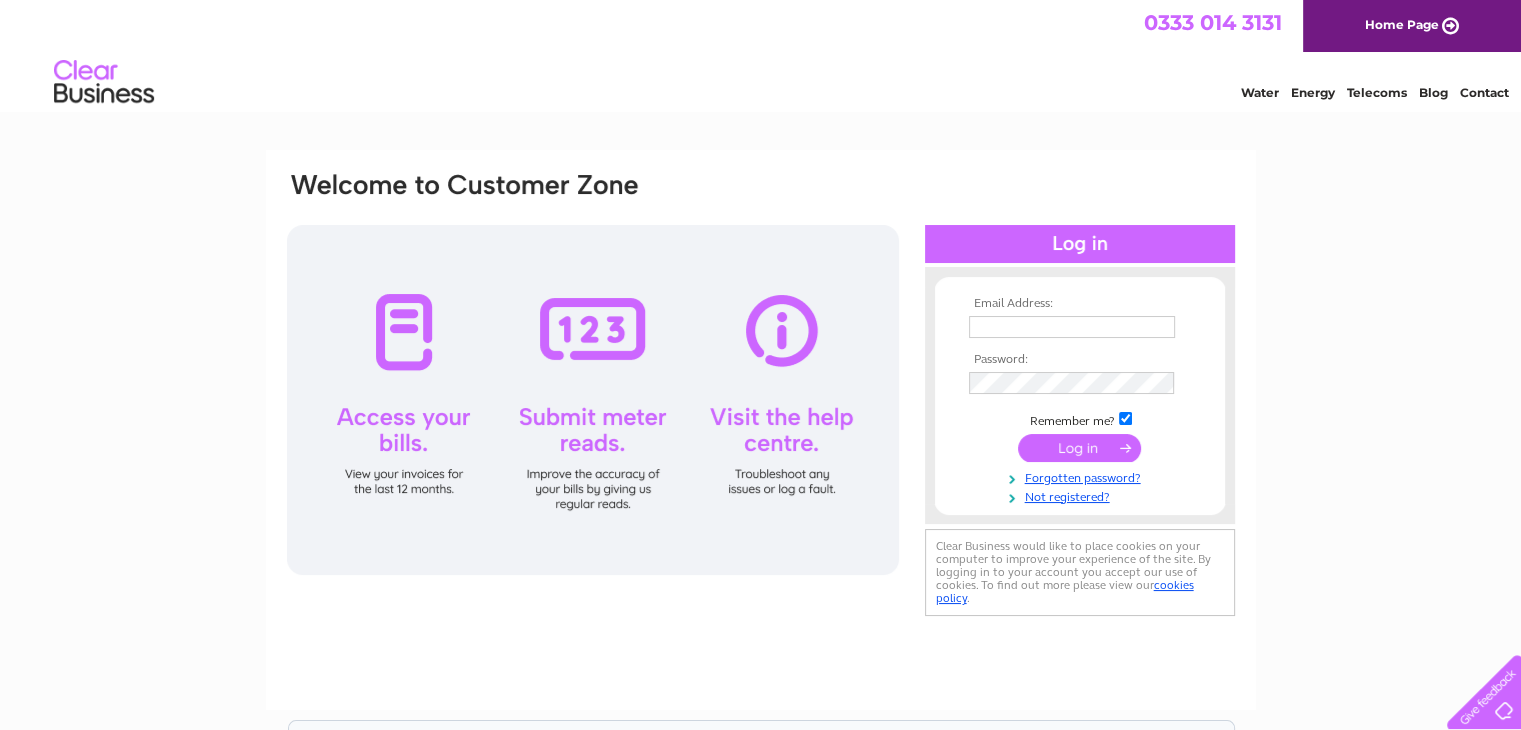 scroll, scrollTop: 0, scrollLeft: 0, axis: both 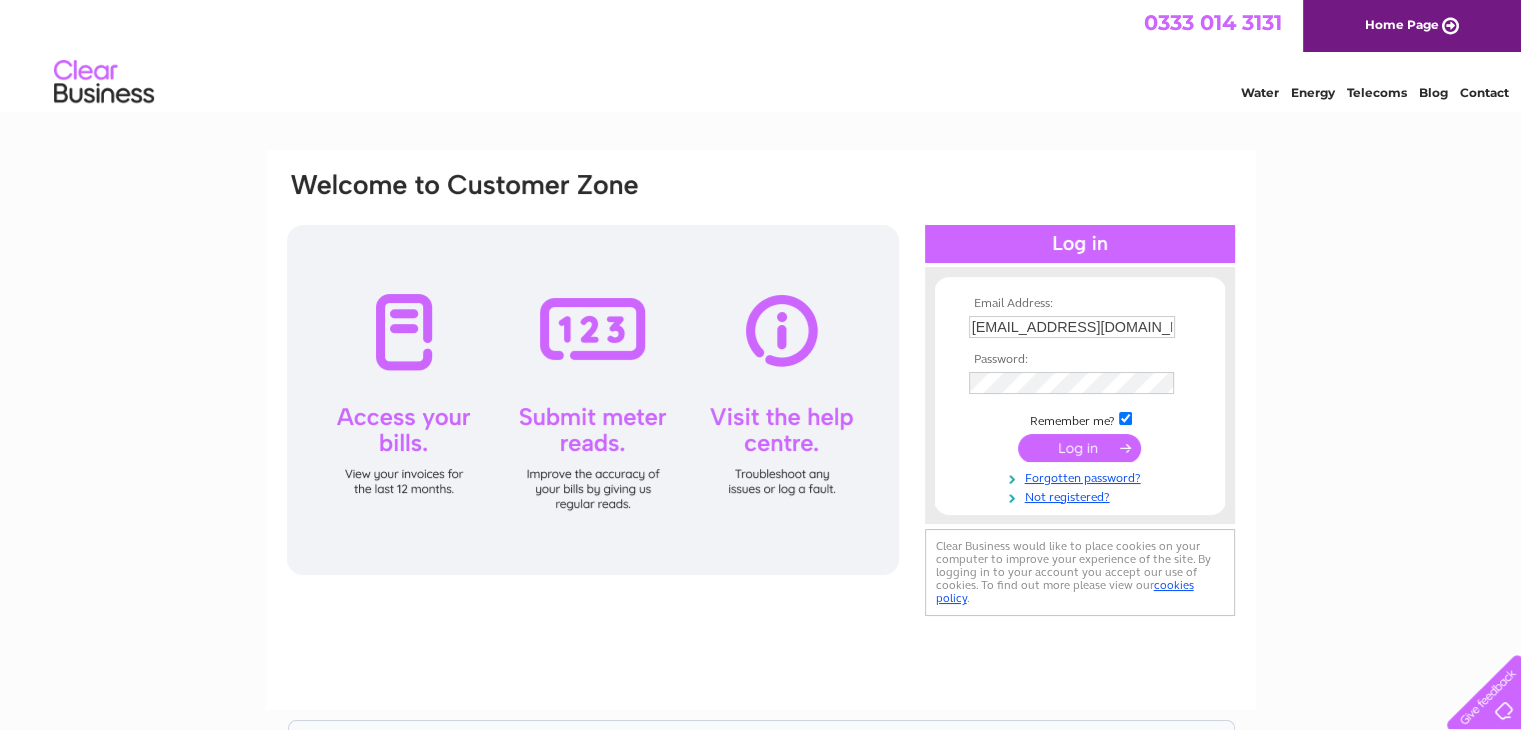 click on "Email Address:
babsy@btinternet.com
Password:" at bounding box center [760, 601] 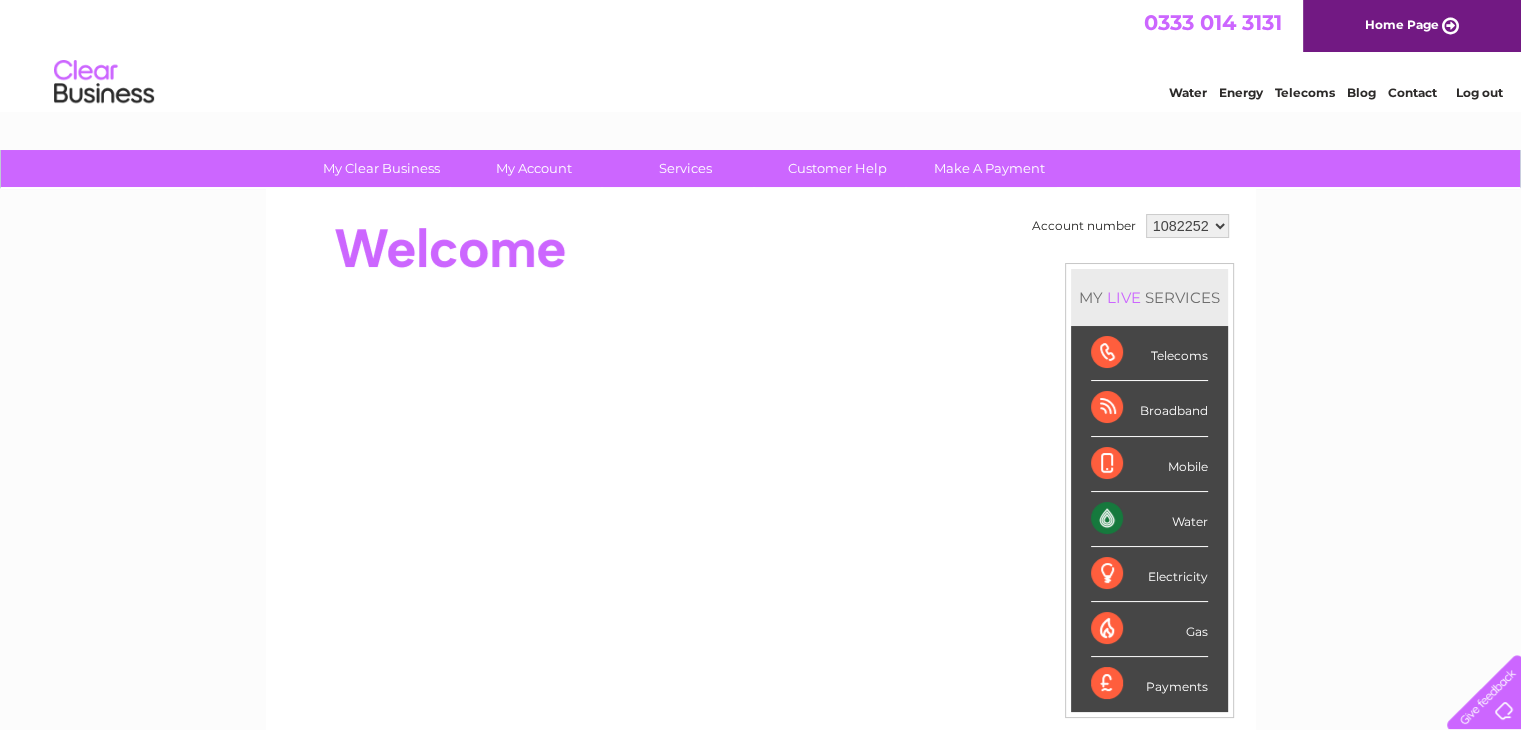 scroll, scrollTop: 0, scrollLeft: 0, axis: both 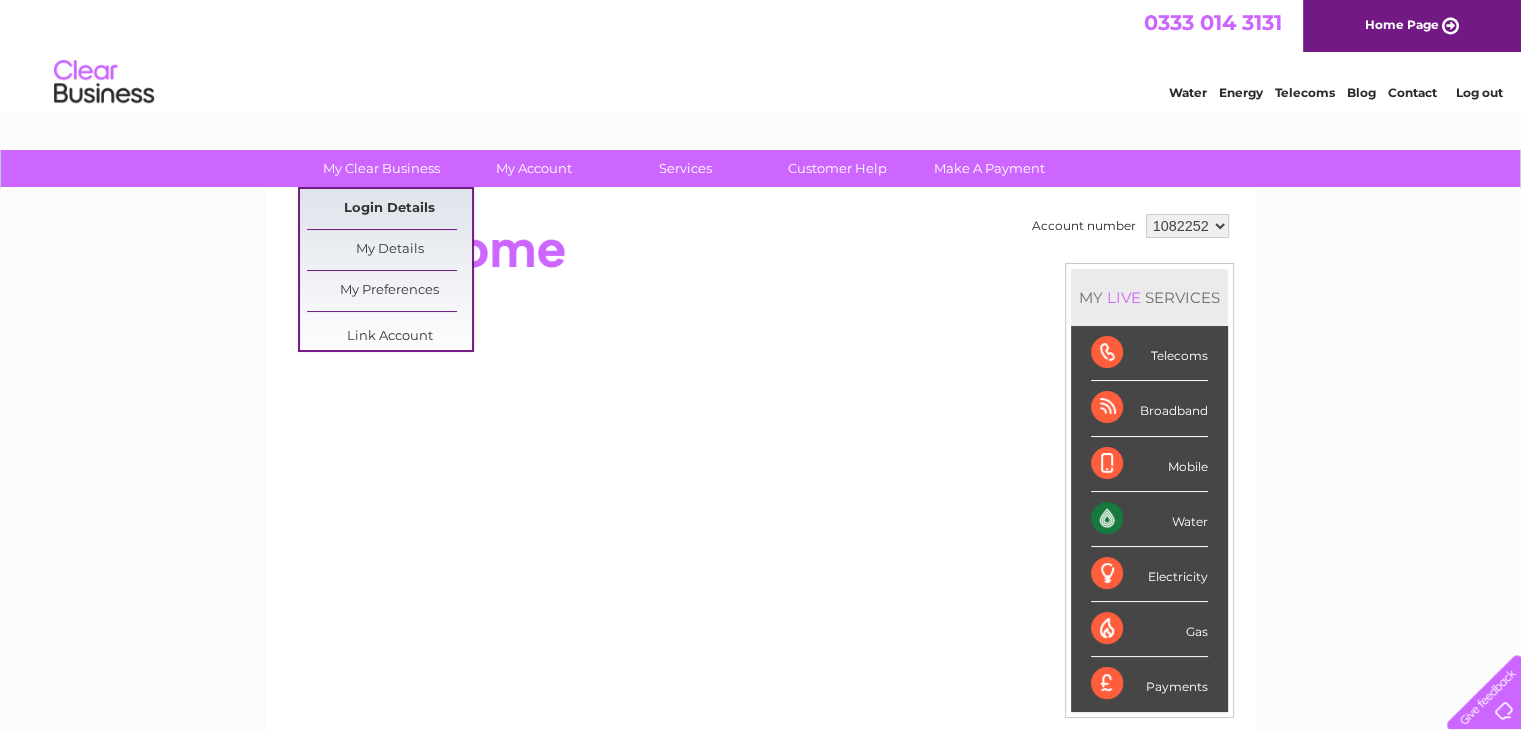 click on "Login Details" at bounding box center (389, 209) 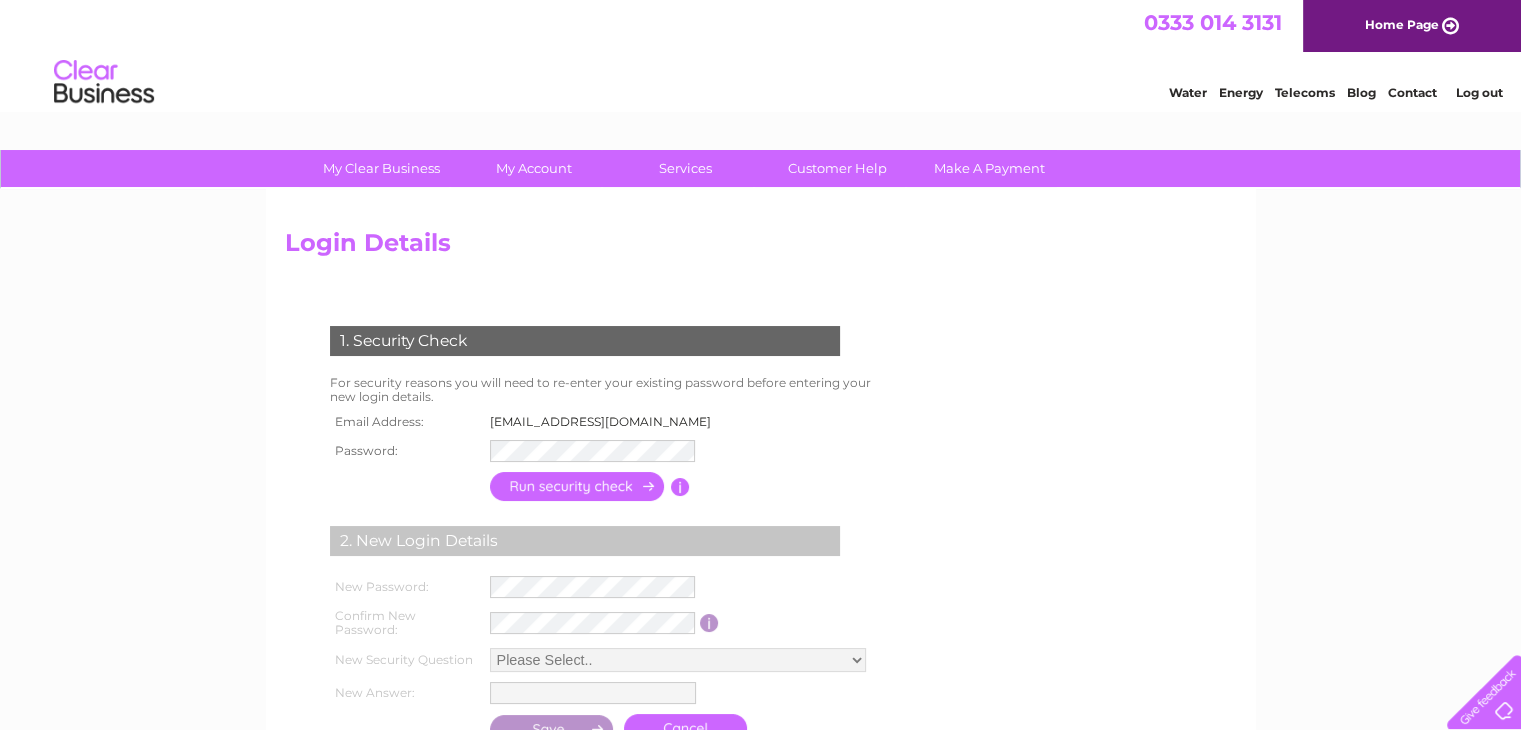 scroll, scrollTop: 0, scrollLeft: 0, axis: both 